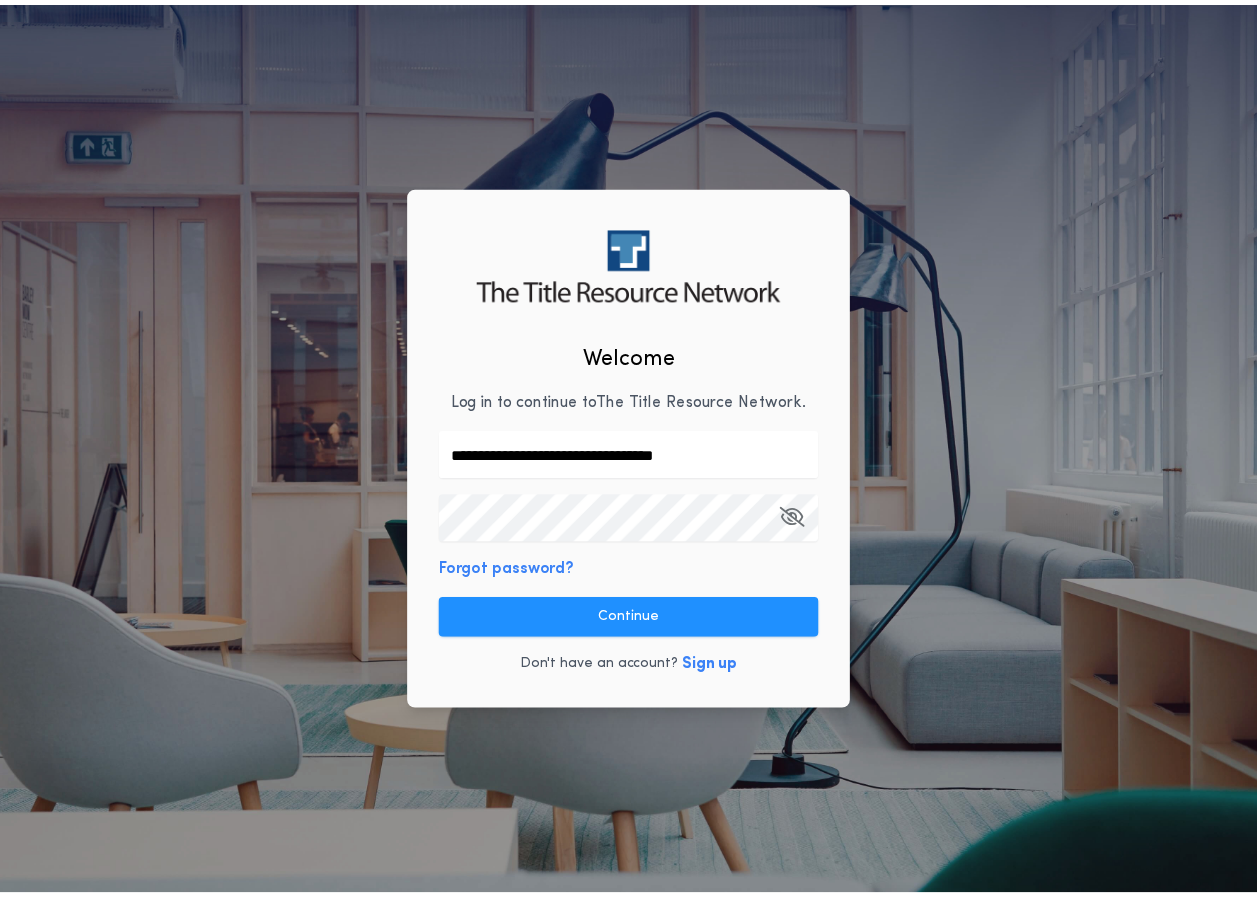 scroll, scrollTop: 0, scrollLeft: 0, axis: both 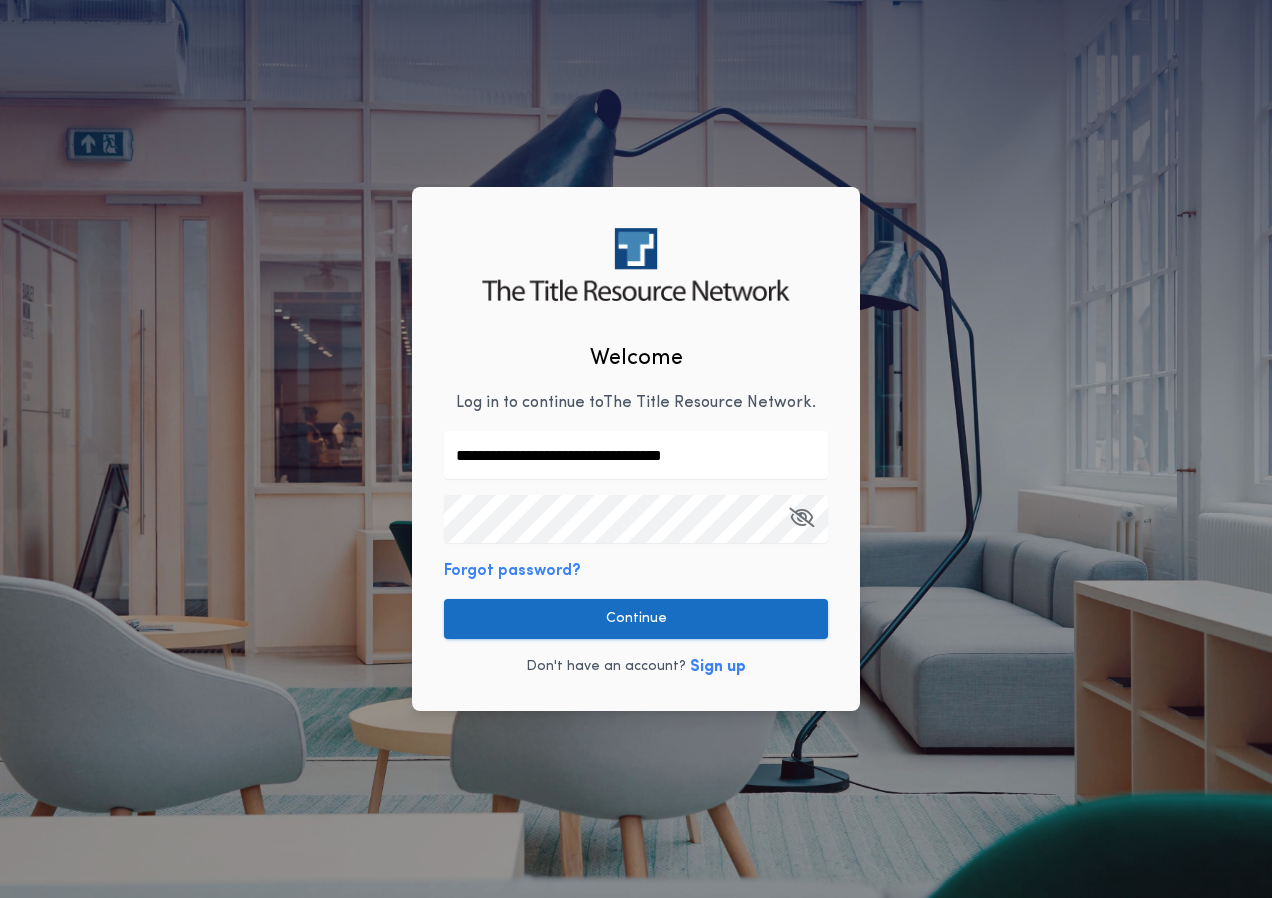 click on "Continue" at bounding box center (636, 619) 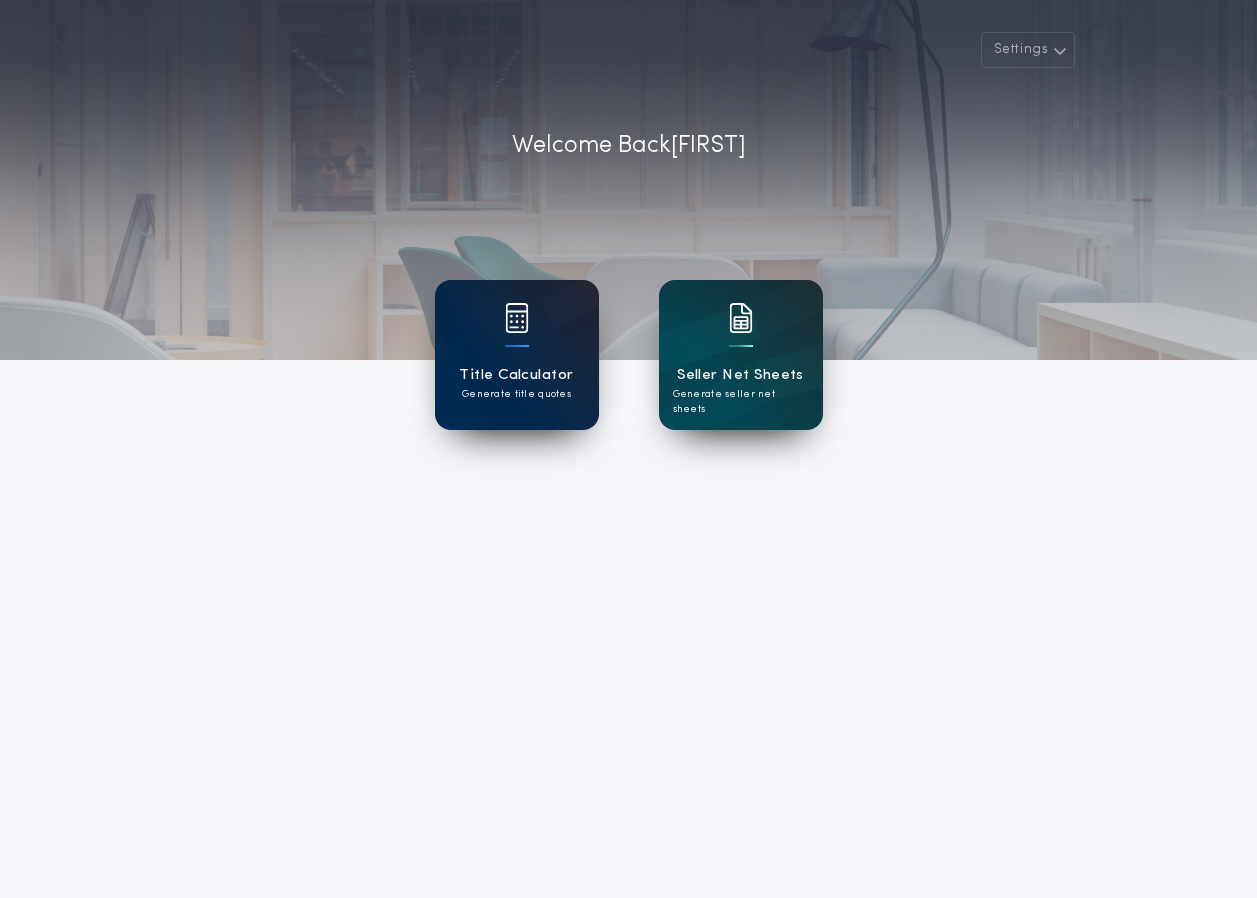 click on "Title Calculator Generate title quotes" at bounding box center [517, 355] 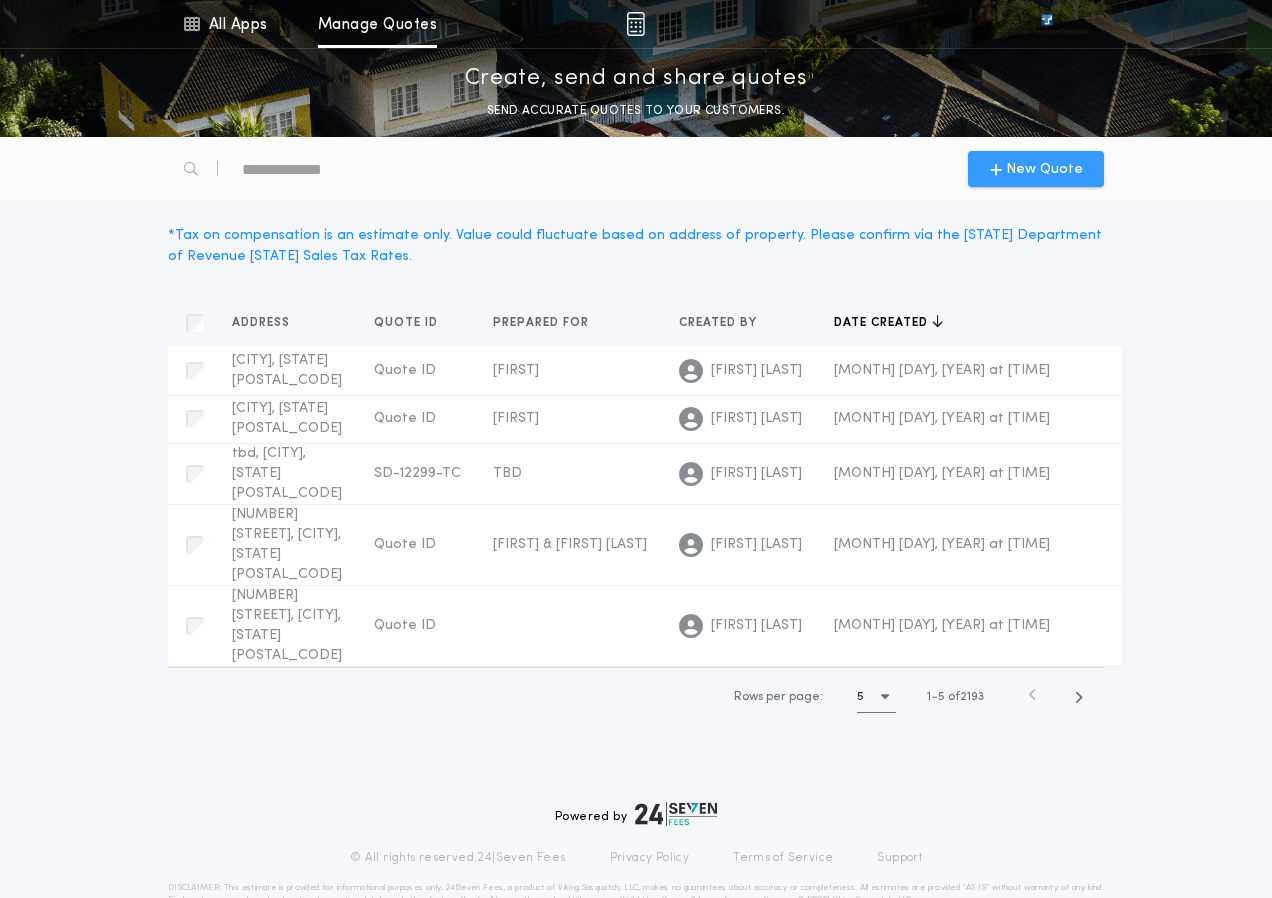 click on "New Quote" at bounding box center [1036, 169] 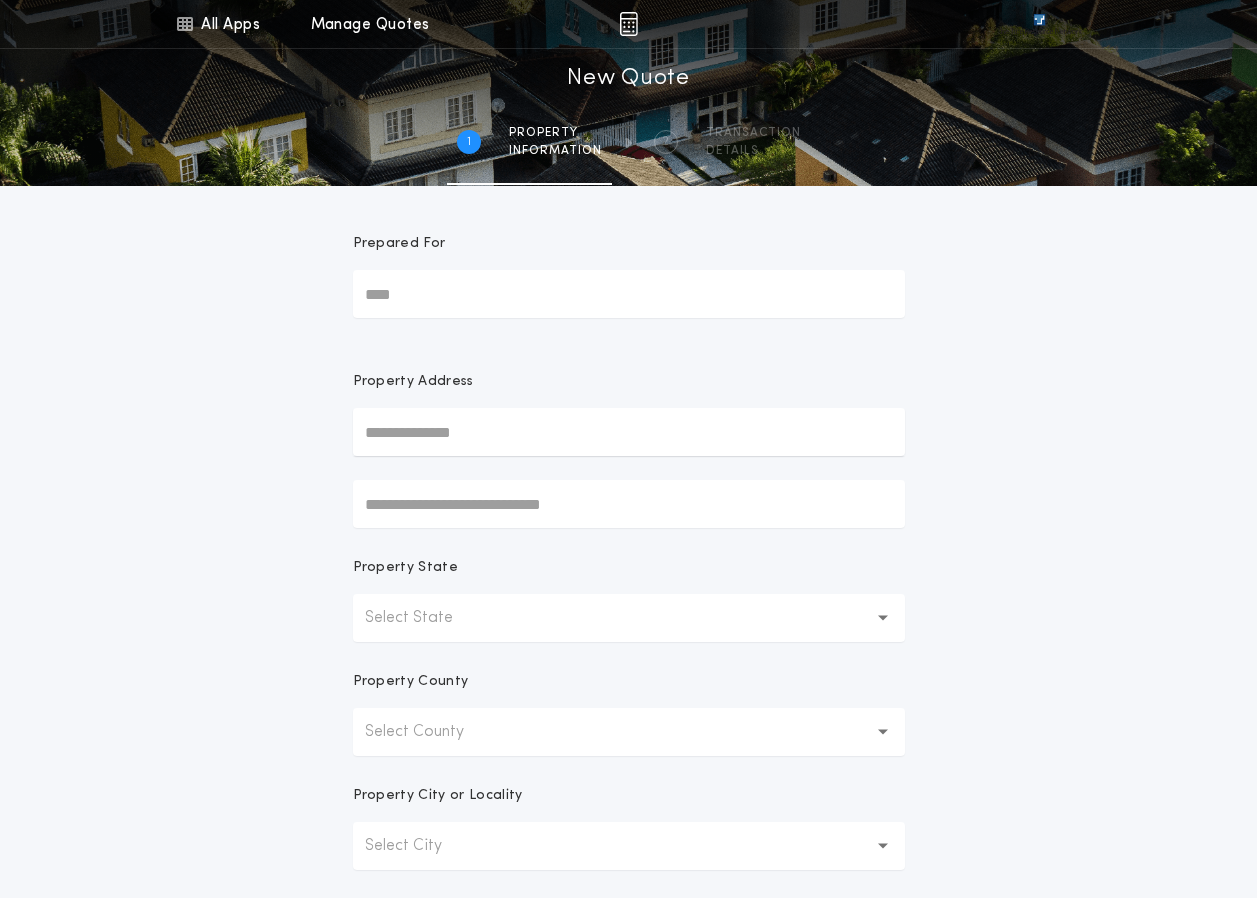 click on "Select State" at bounding box center (425, 618) 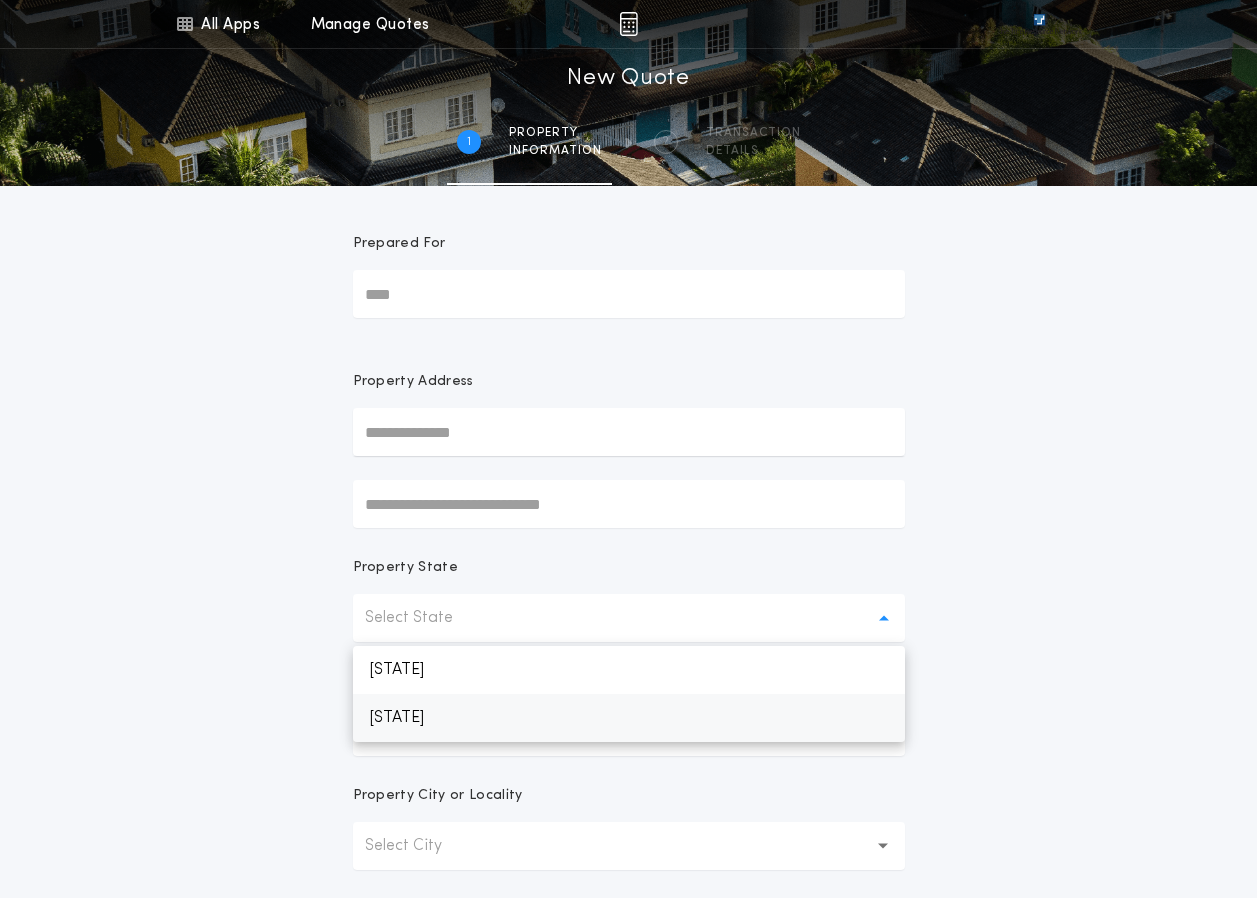 click on "[STATE]" at bounding box center (629, 718) 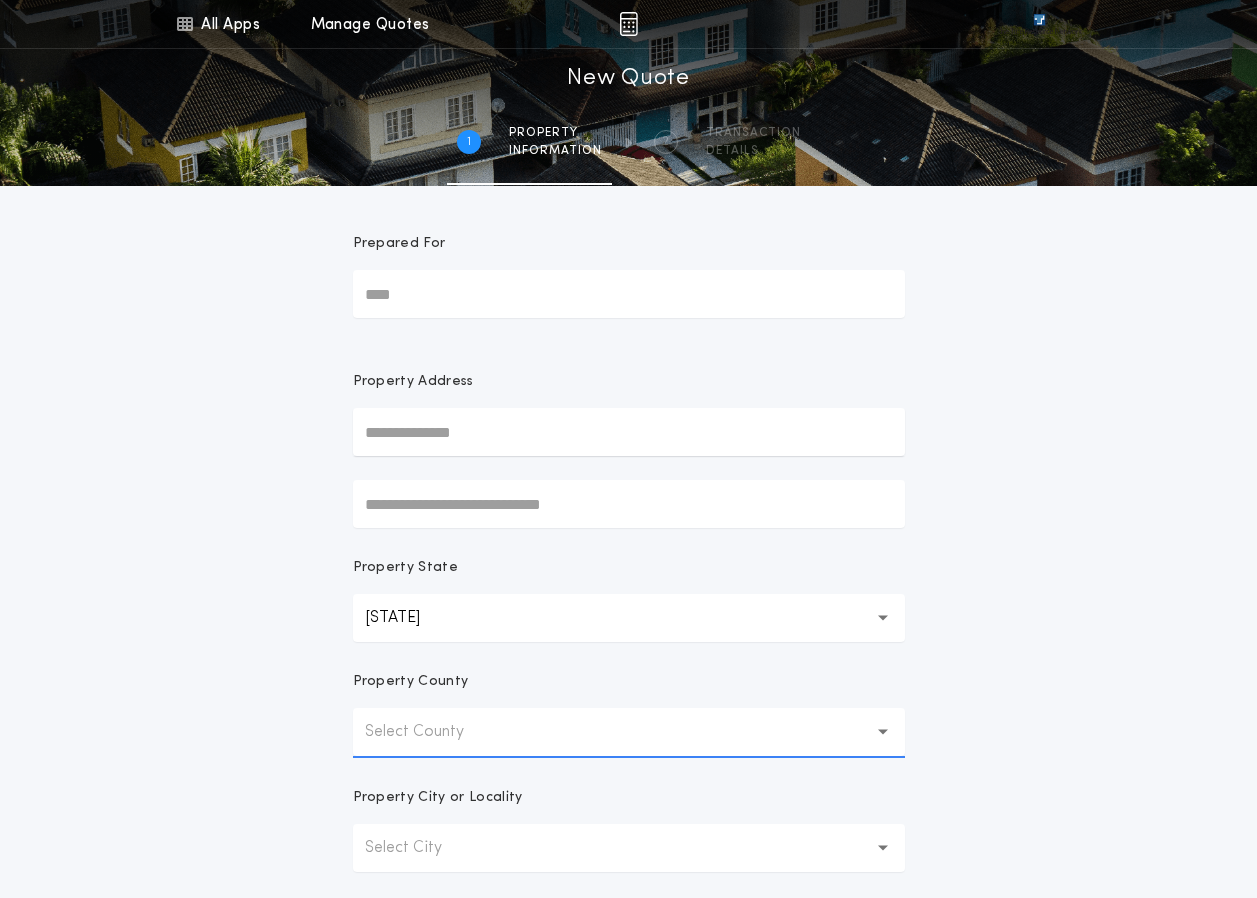 click on "Select County" at bounding box center (430, 732) 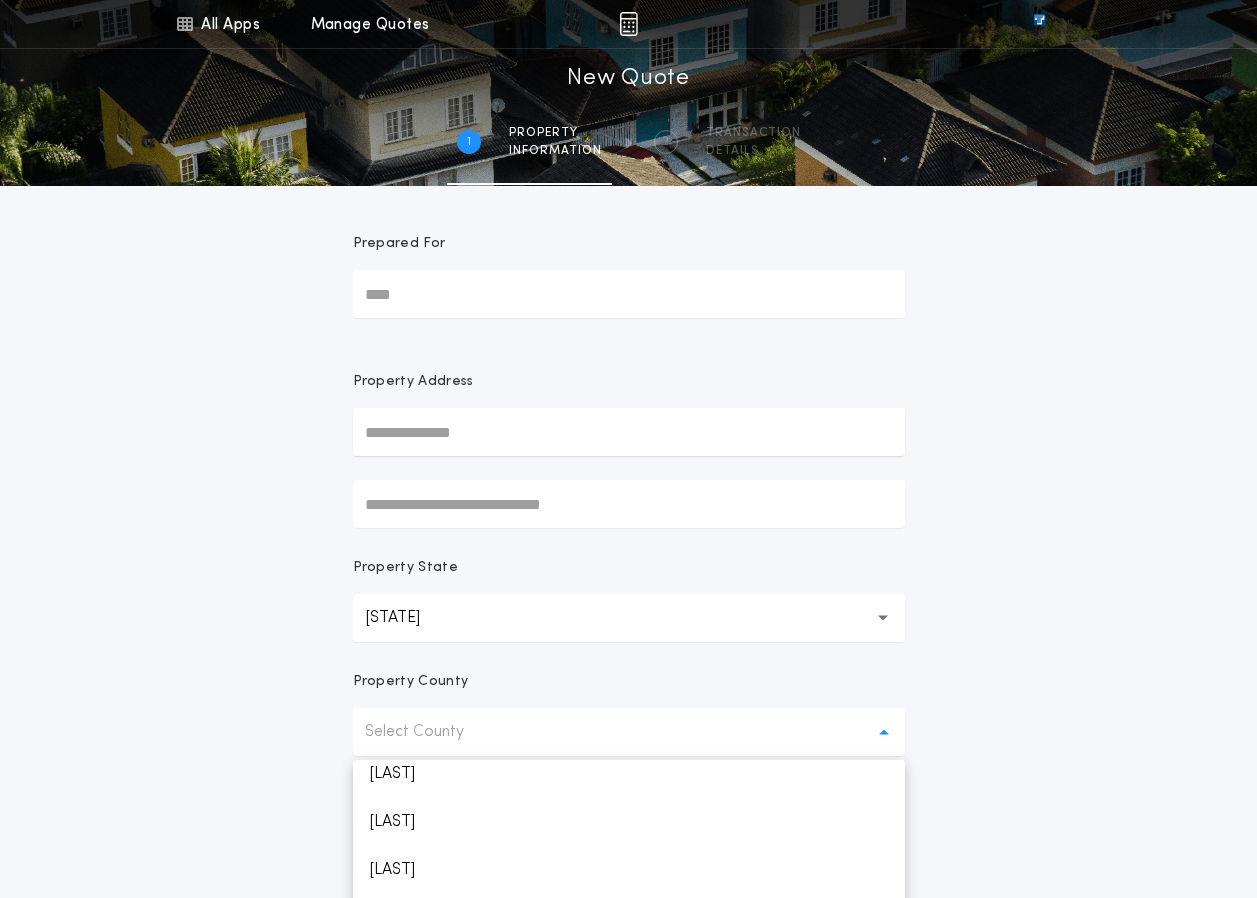 scroll, scrollTop: 1100, scrollLeft: 0, axis: vertical 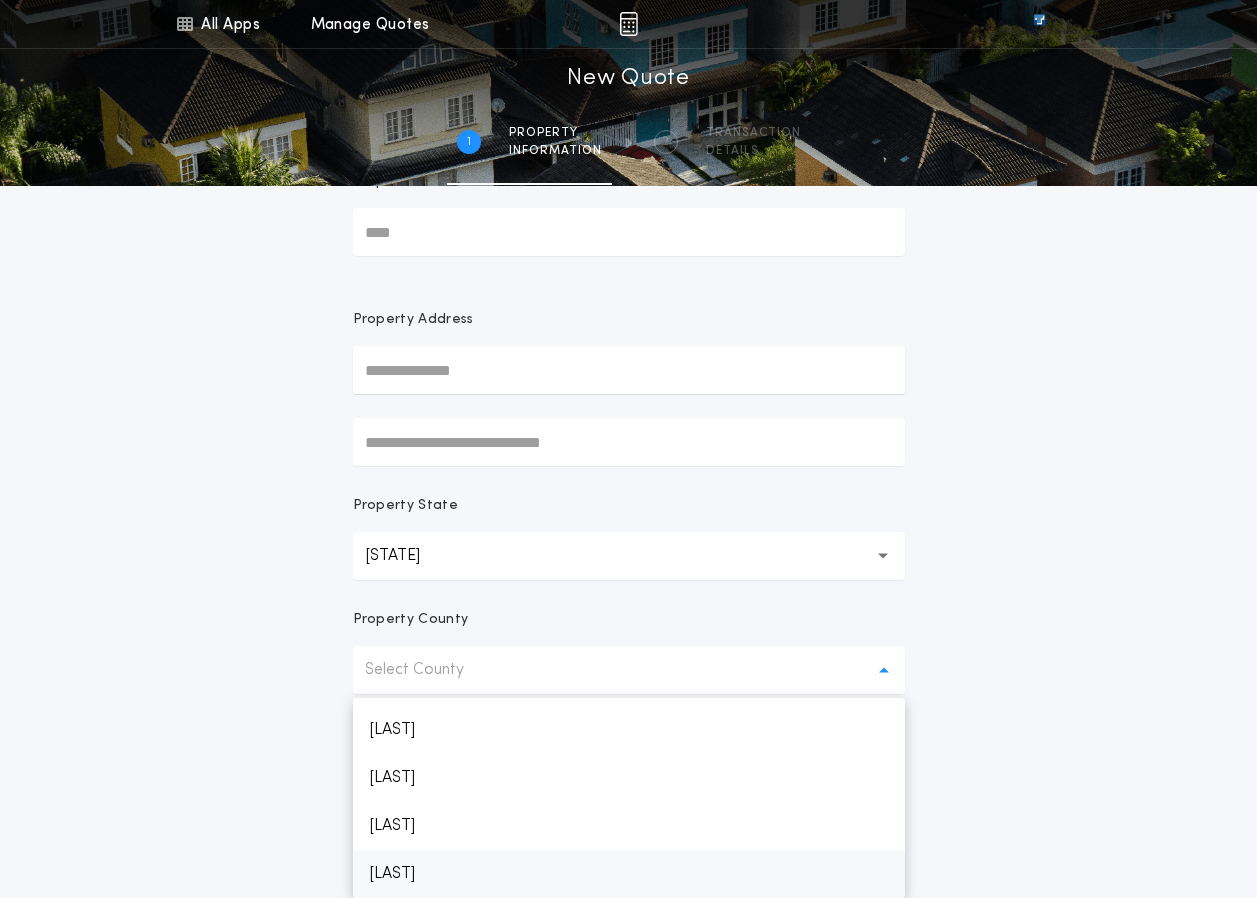 click on "[LAST]" at bounding box center (629, 874) 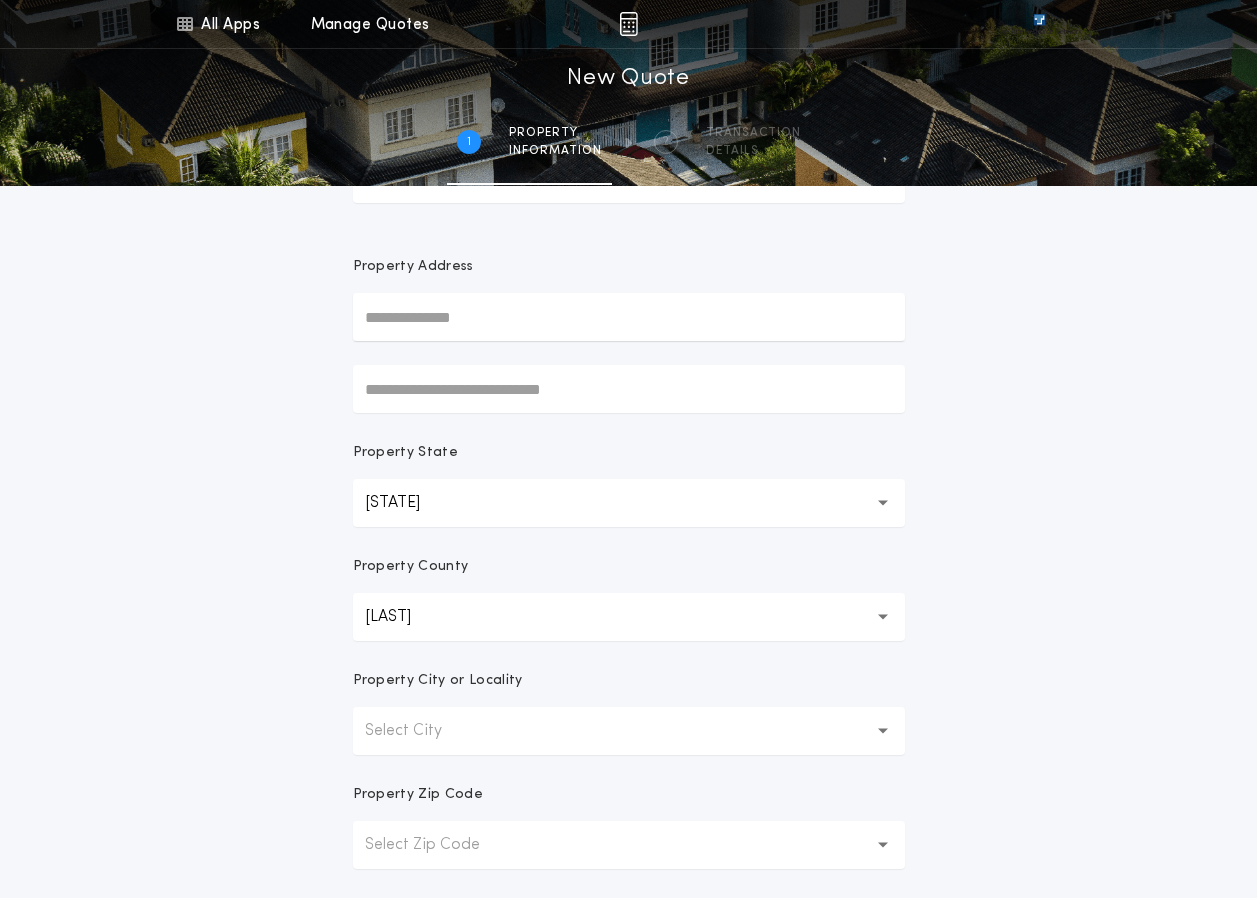 scroll, scrollTop: 162, scrollLeft: 0, axis: vertical 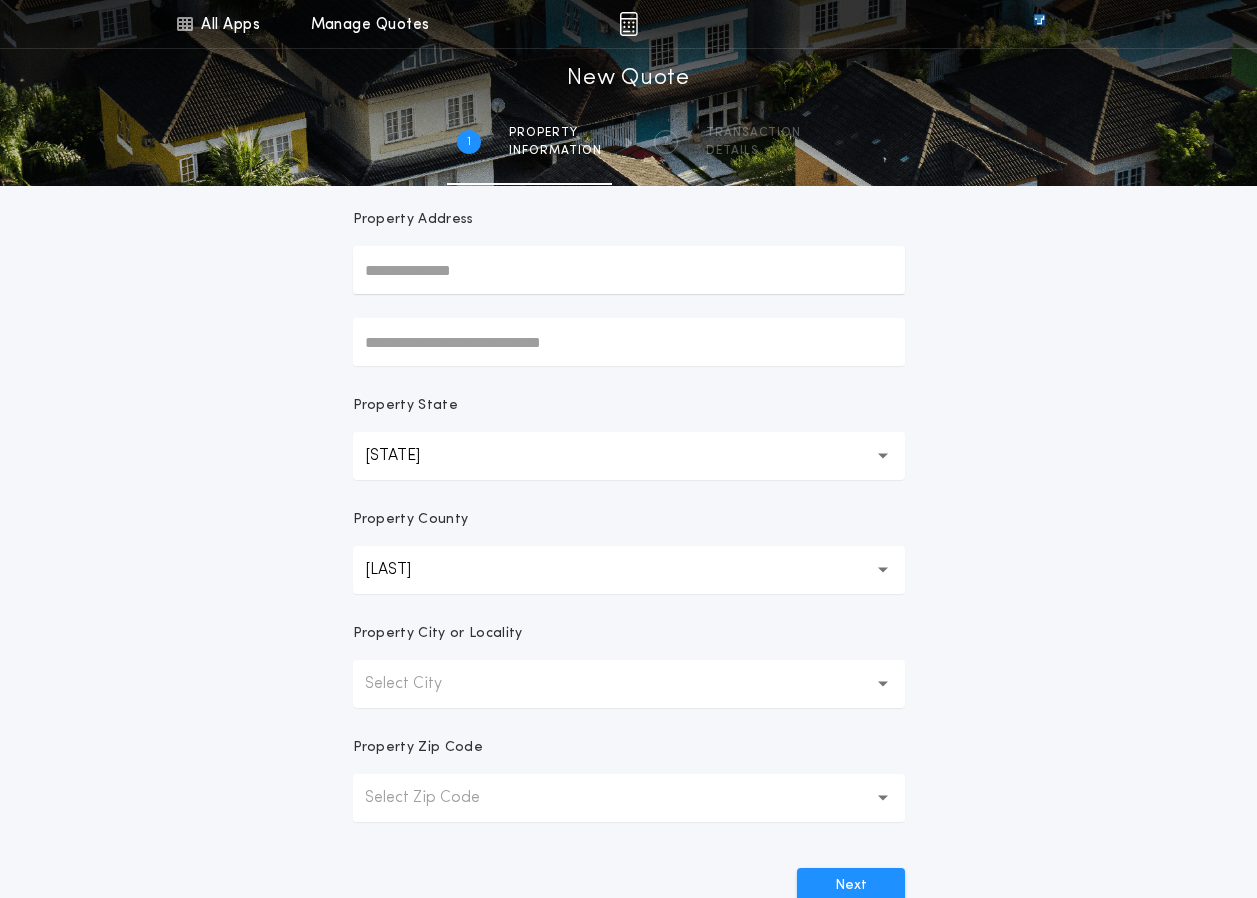 click on "Select City" at bounding box center (419, 684) 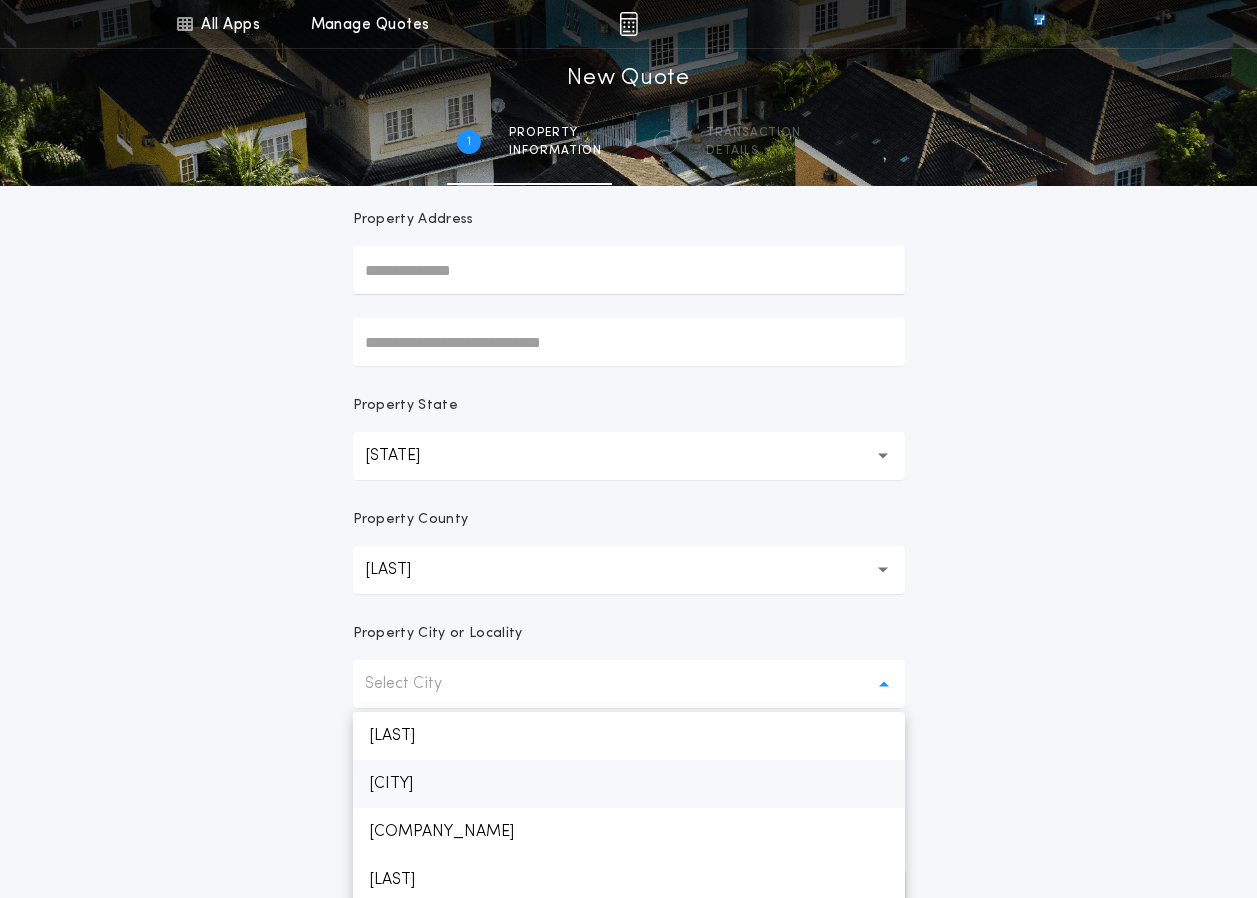click on "[CITY]" at bounding box center [629, 784] 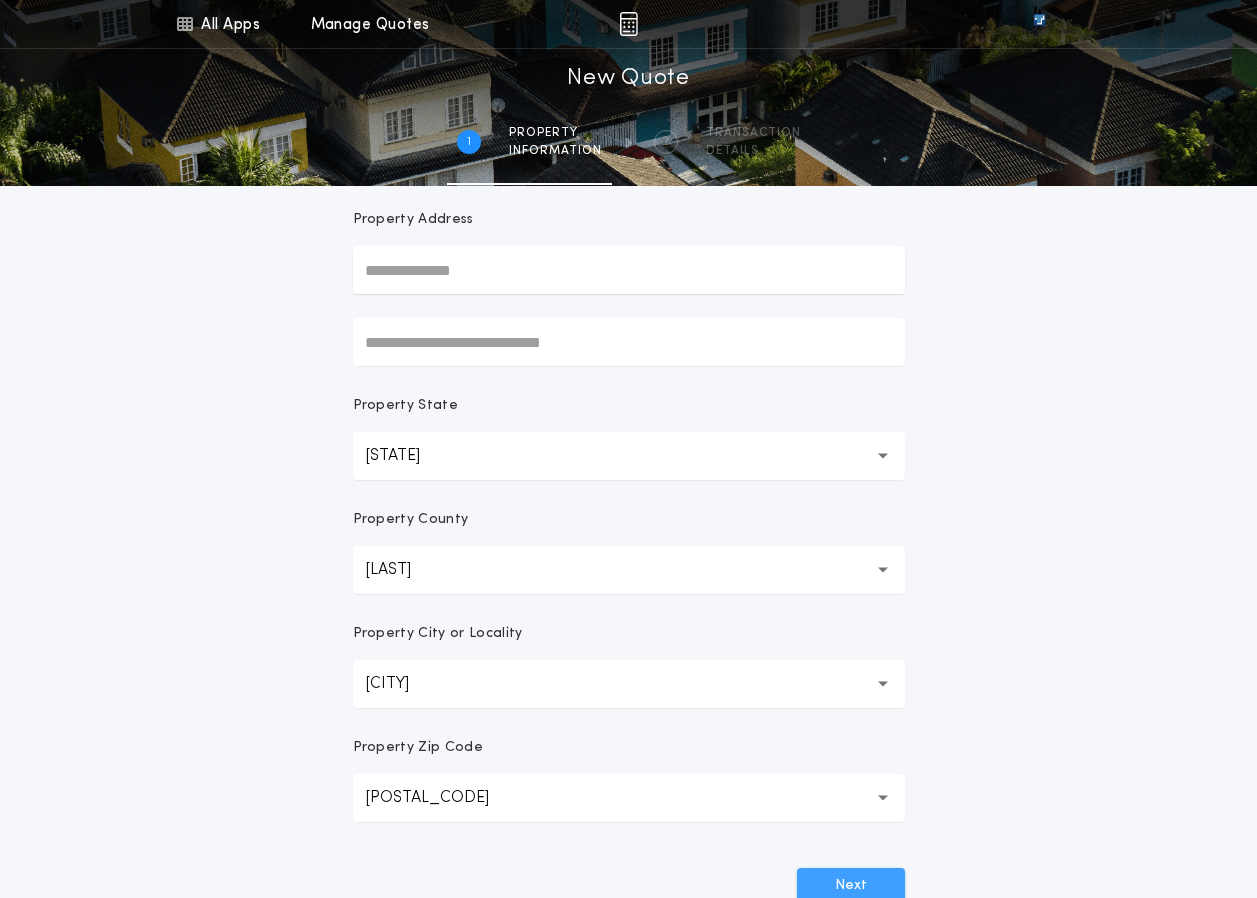 click on "Next" at bounding box center [851, 886] 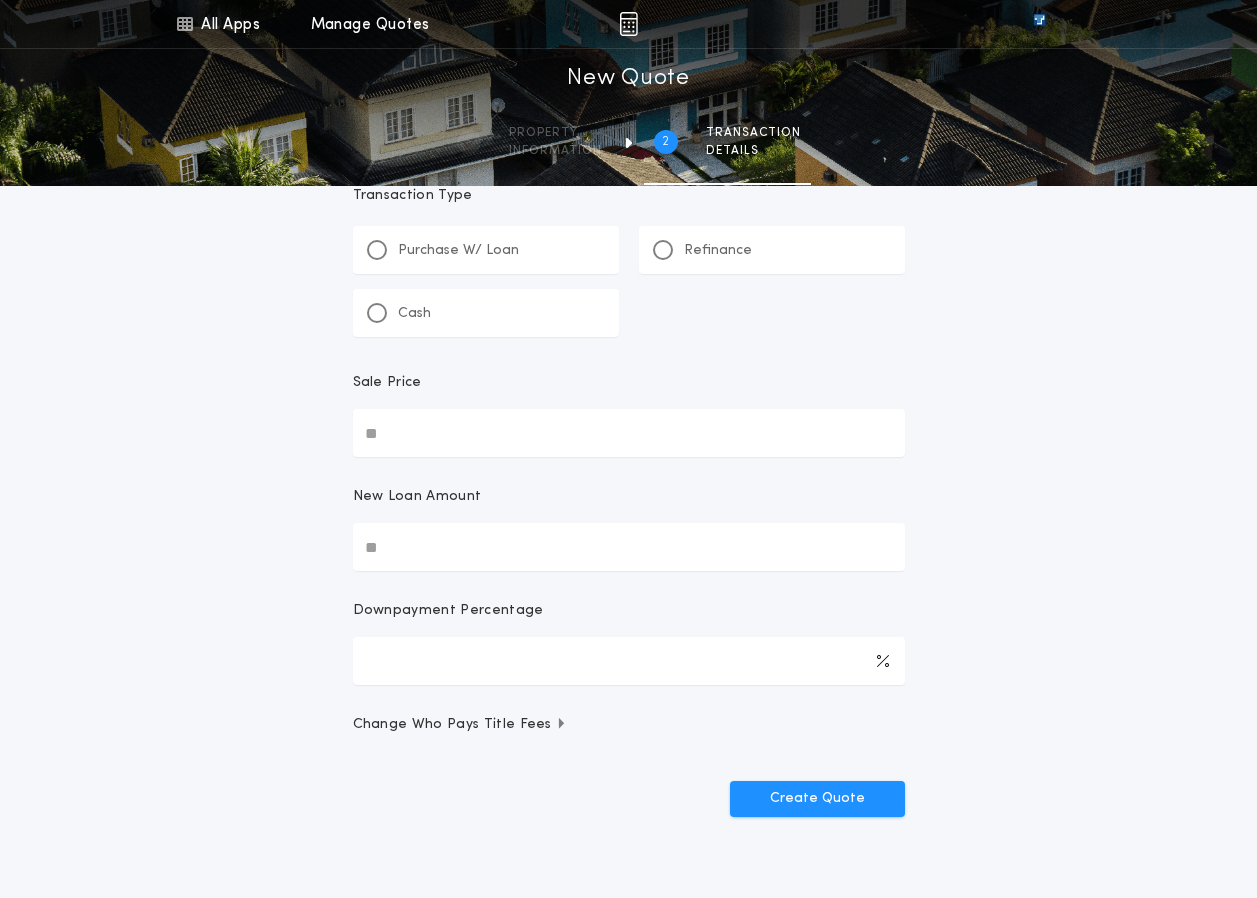 scroll, scrollTop: 0, scrollLeft: 0, axis: both 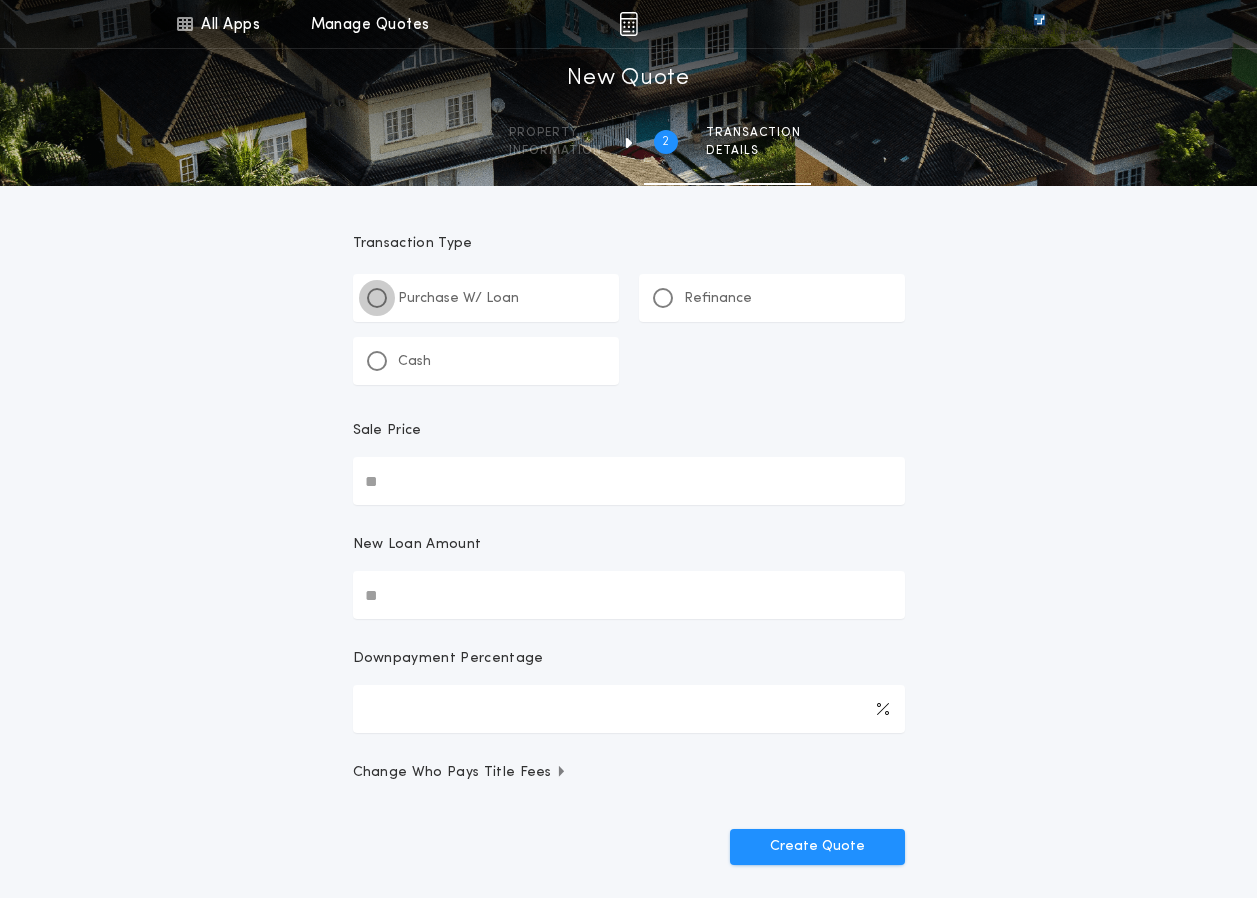 click at bounding box center (377, 298) 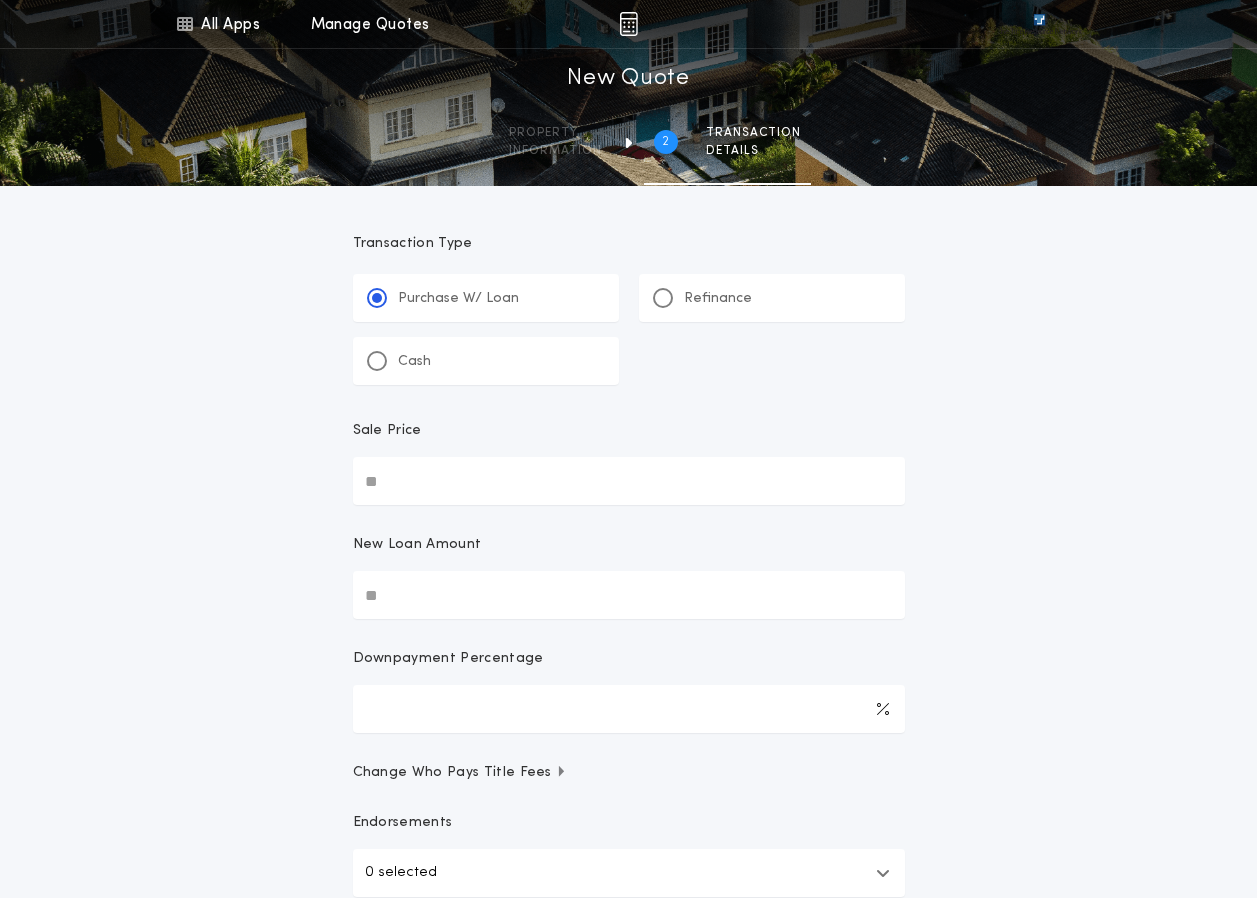 click on "Sale Price" at bounding box center (629, 481) 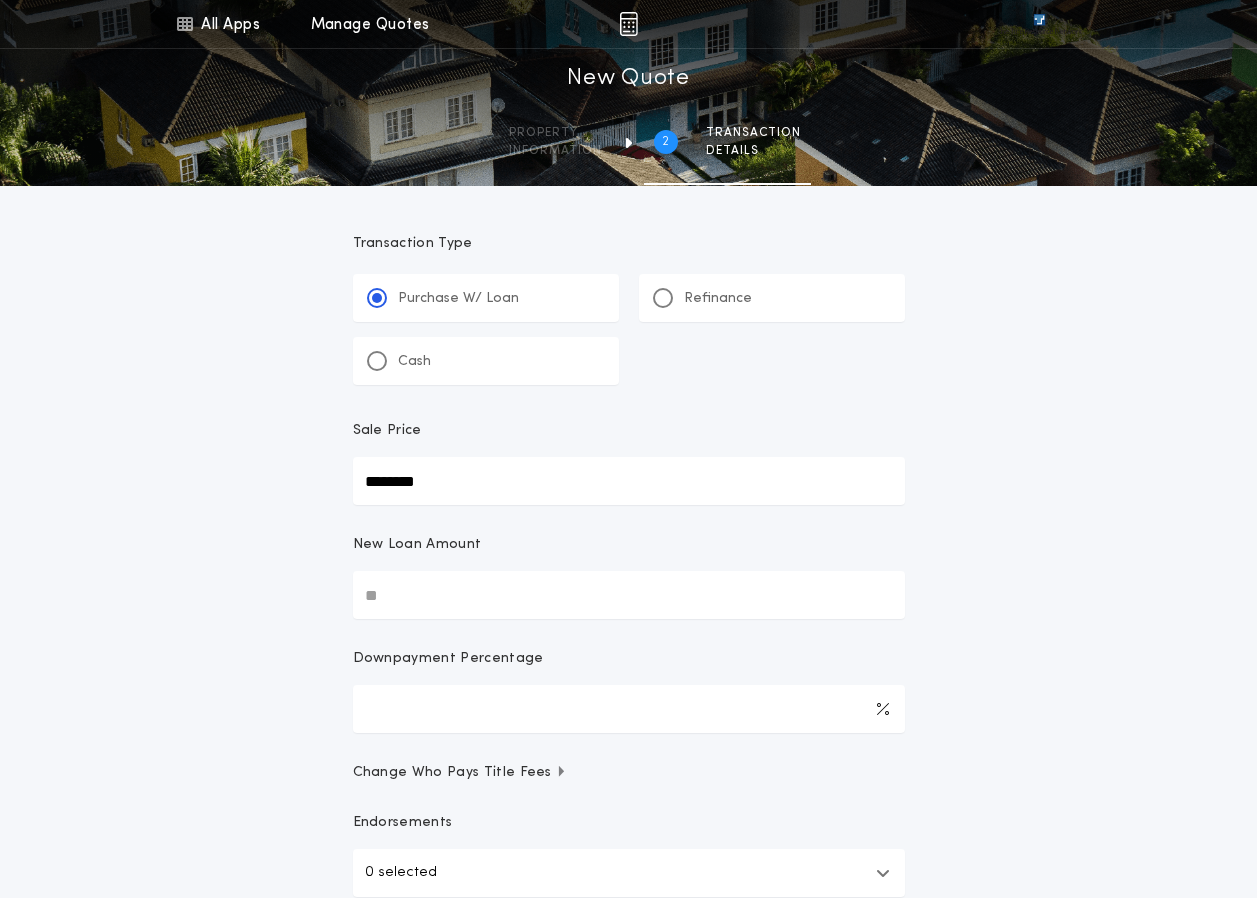 type on "********" 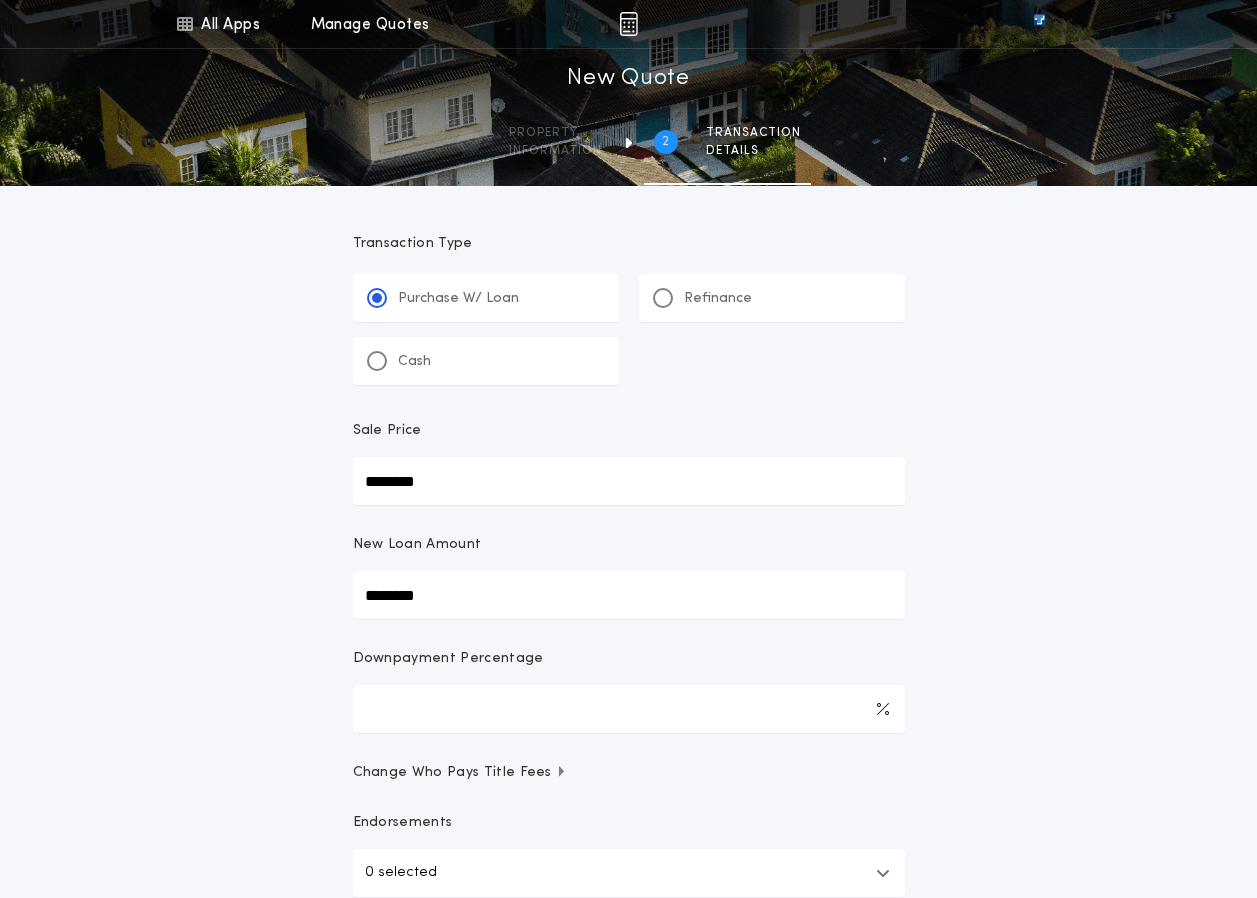 type on "********" 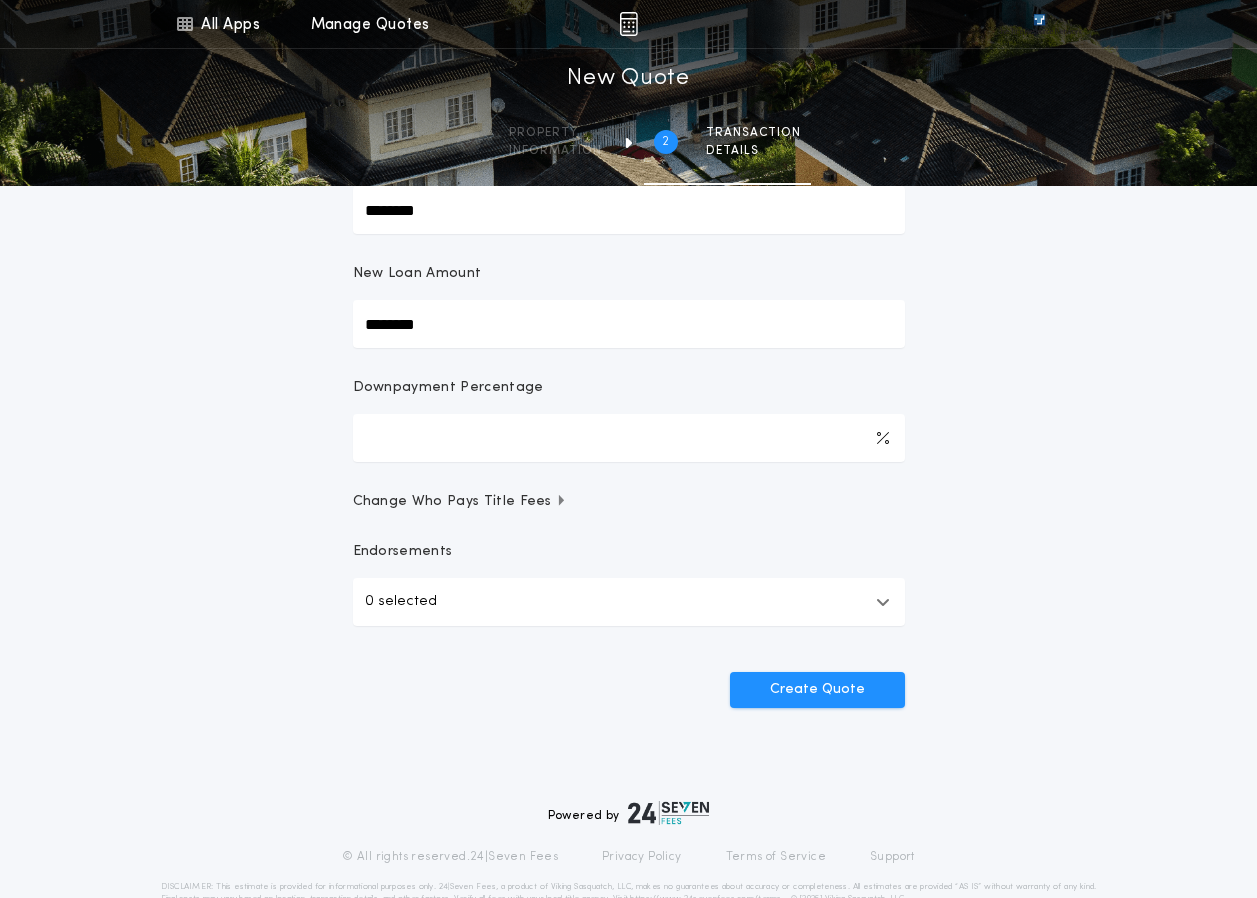 scroll, scrollTop: 300, scrollLeft: 0, axis: vertical 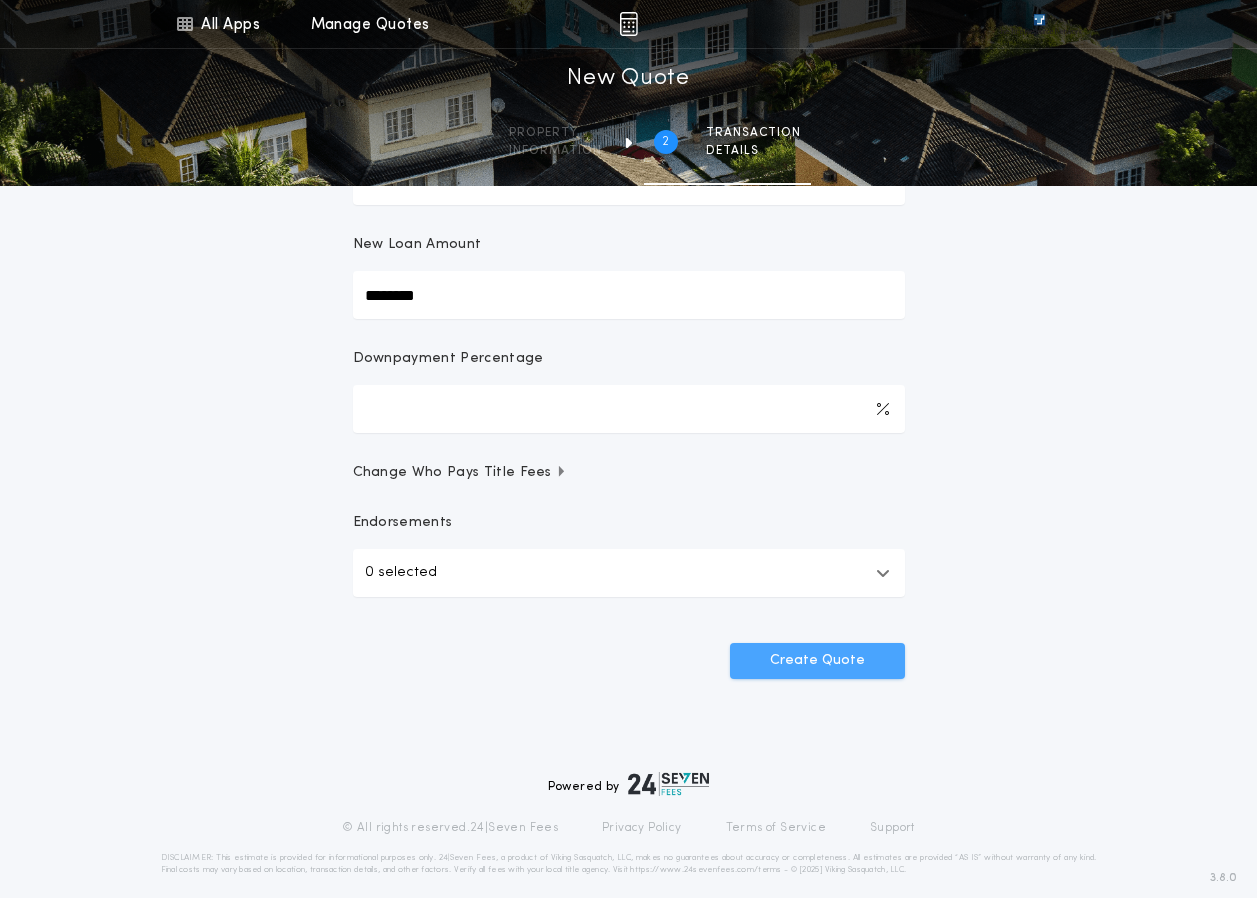 click on "Create Quote" at bounding box center (817, 661) 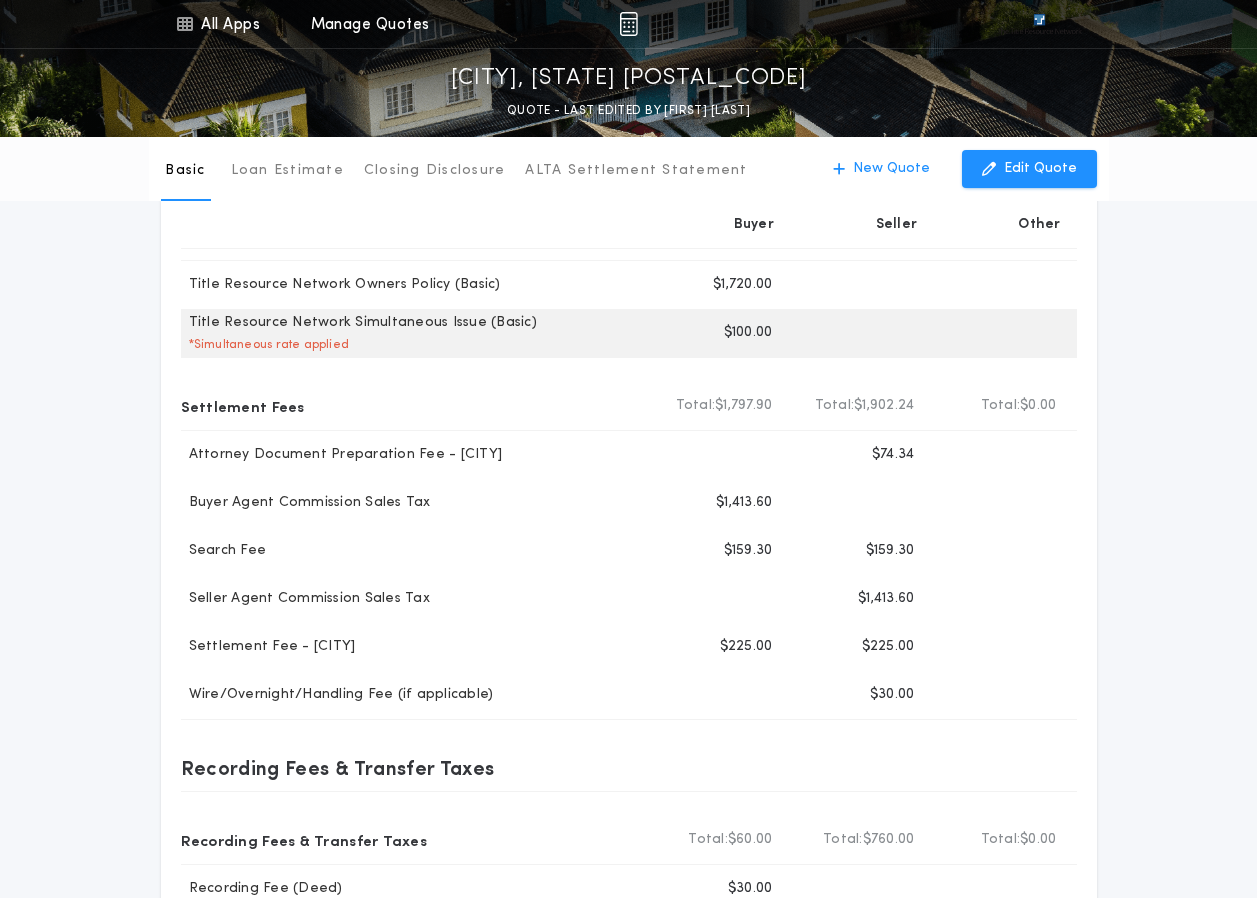 scroll, scrollTop: 200, scrollLeft: 0, axis: vertical 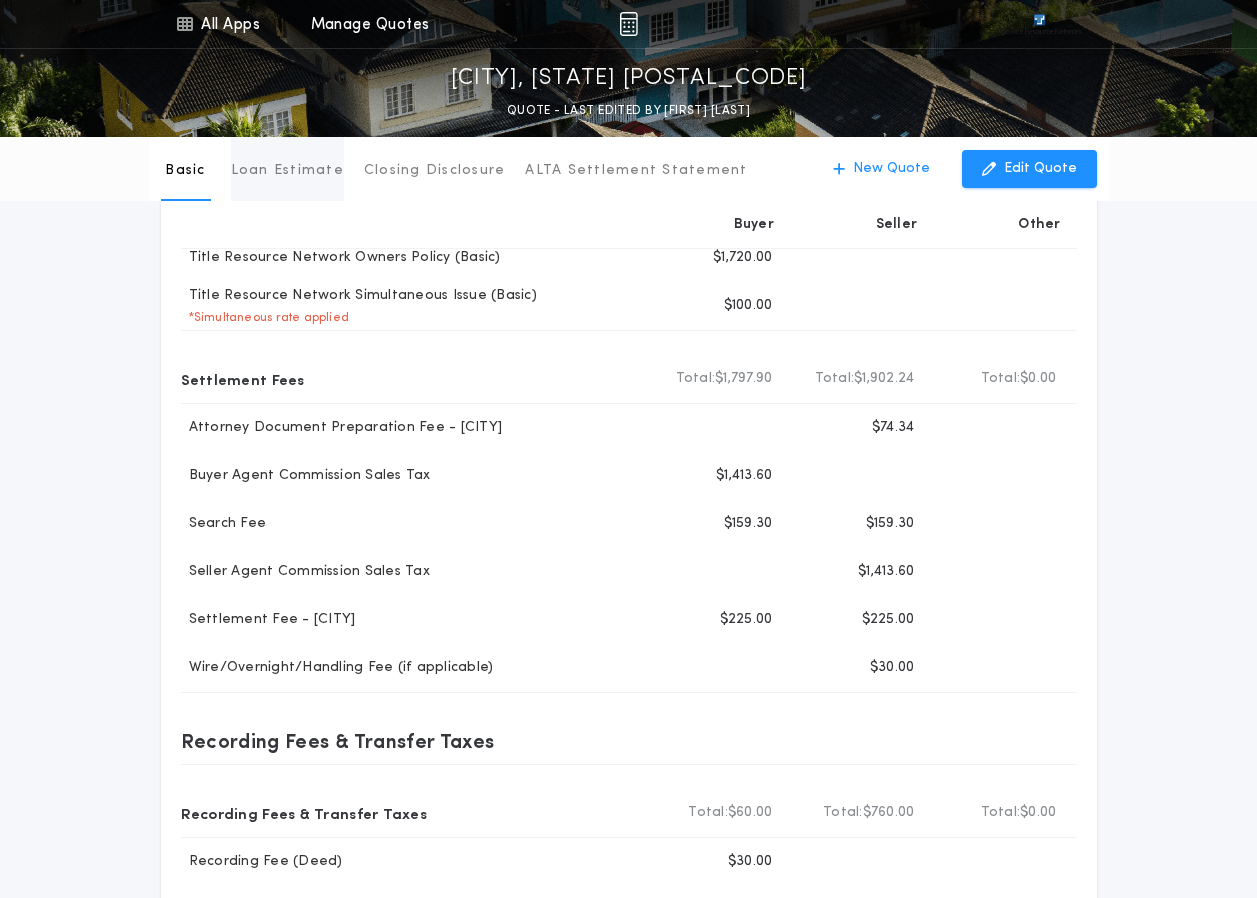 click on "Loan Estimate" at bounding box center [287, 171] 